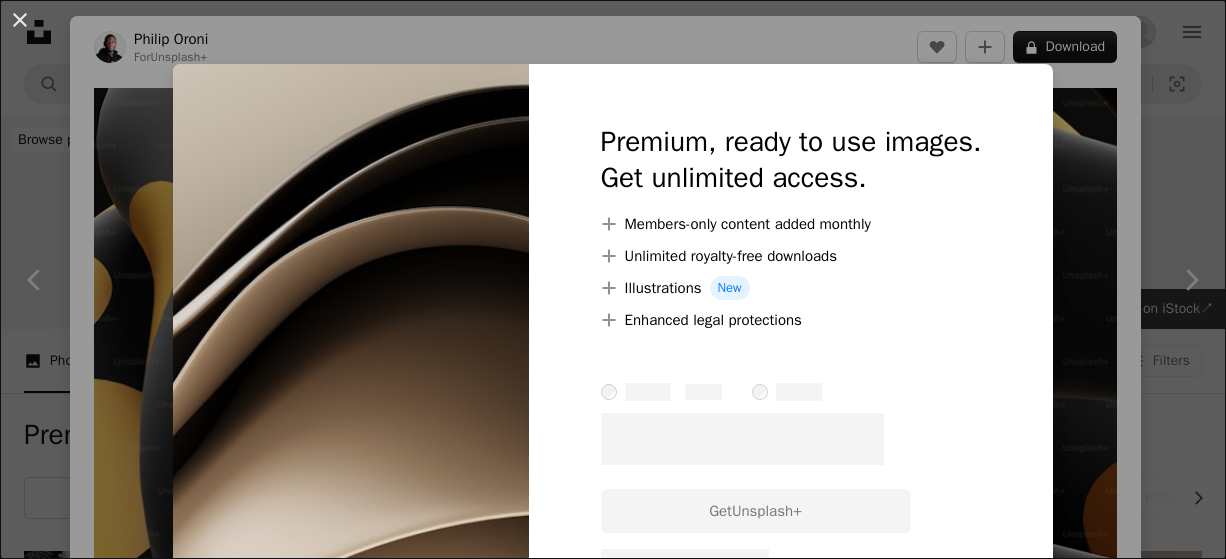 scroll, scrollTop: 1680, scrollLeft: 0, axis: vertical 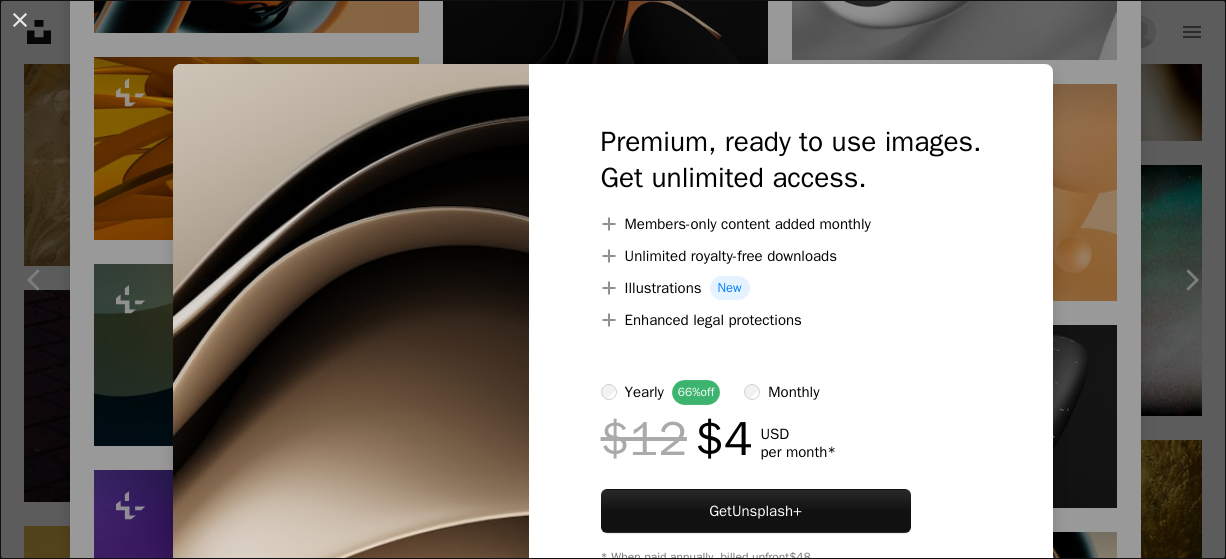 click on "An X shape Premium, ready to use images. Get unlimited access. A plus sign Members-only content added monthly A plus sign Unlimited royalty-free downloads A plus sign Illustrations  New A plus sign Enhanced legal protections yearly 66%  off monthly $12   $4 USD per month * Get  Unsplash+ * When paid annually, billed upfront  $48 Taxes where applicable. Renews automatically. Cancel anytime." at bounding box center [613, 279] 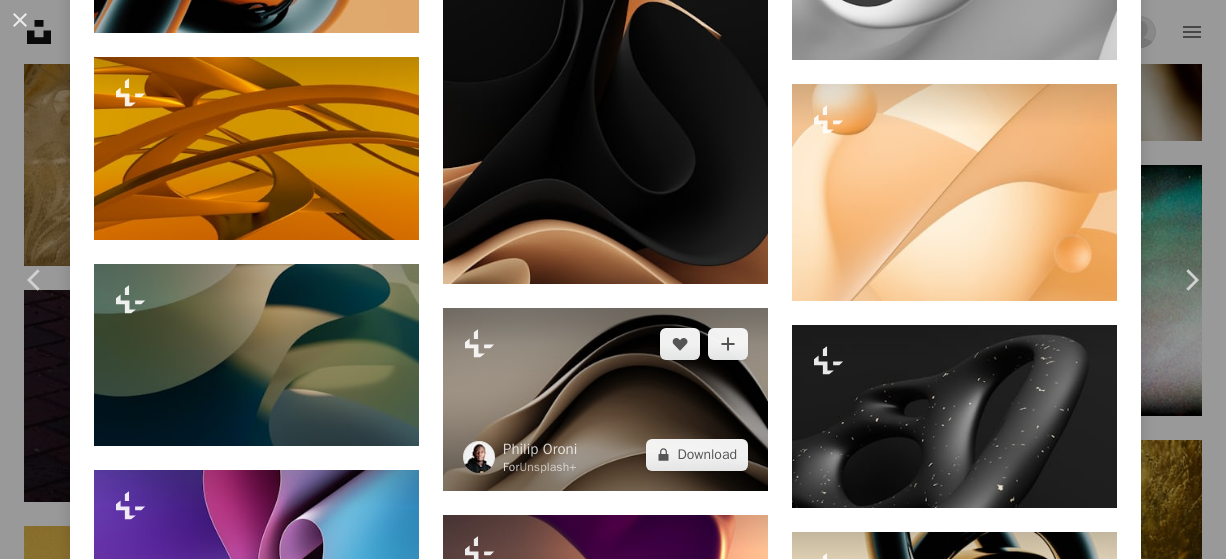 click at bounding box center [605, 399] 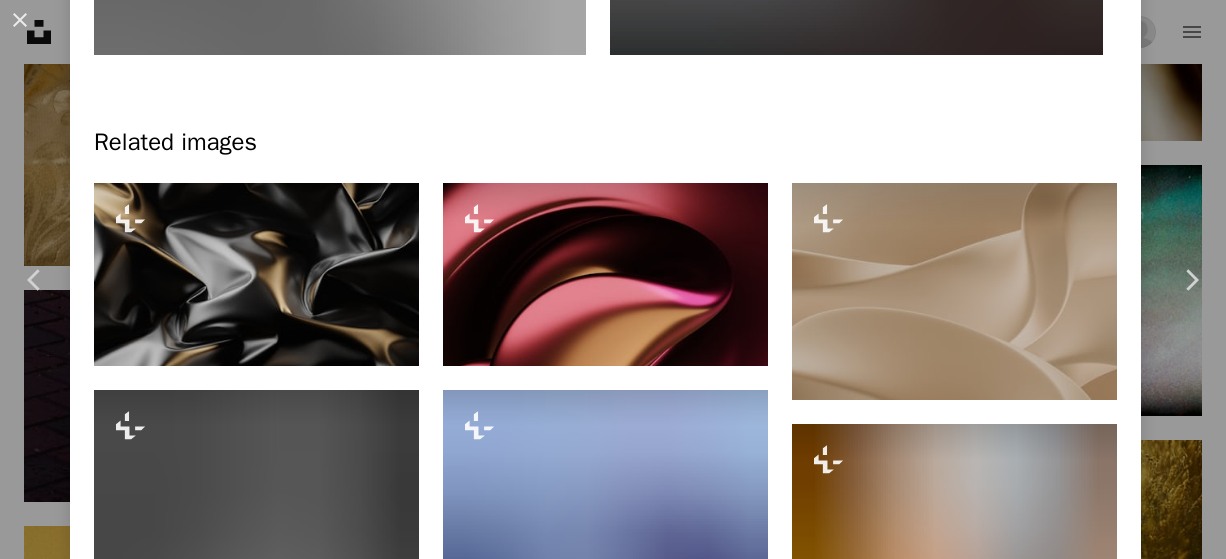 scroll, scrollTop: 1400, scrollLeft: 0, axis: vertical 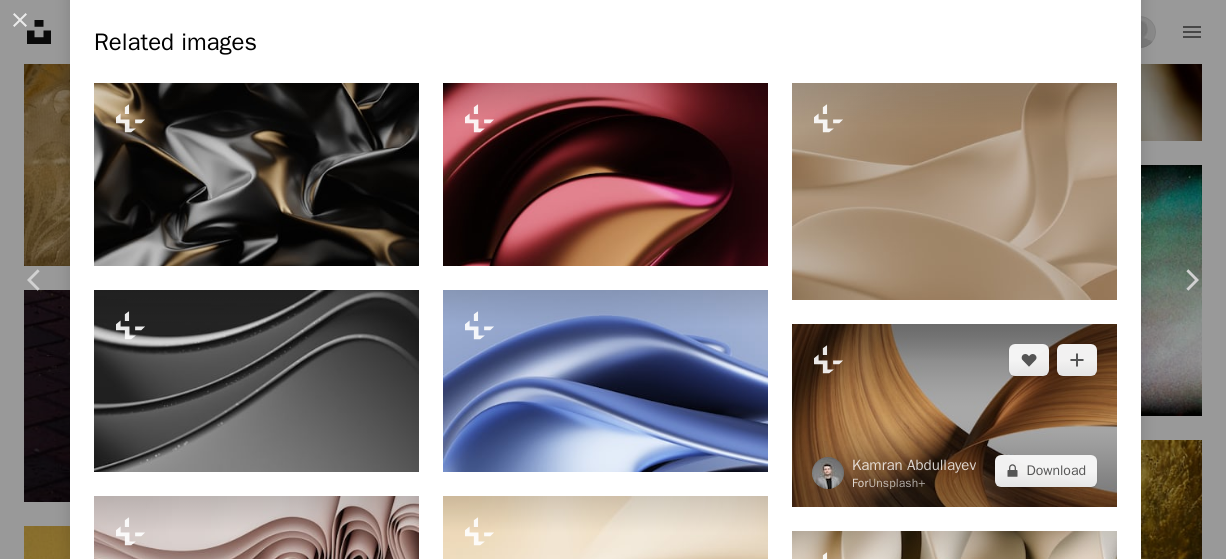 click at bounding box center [954, 415] 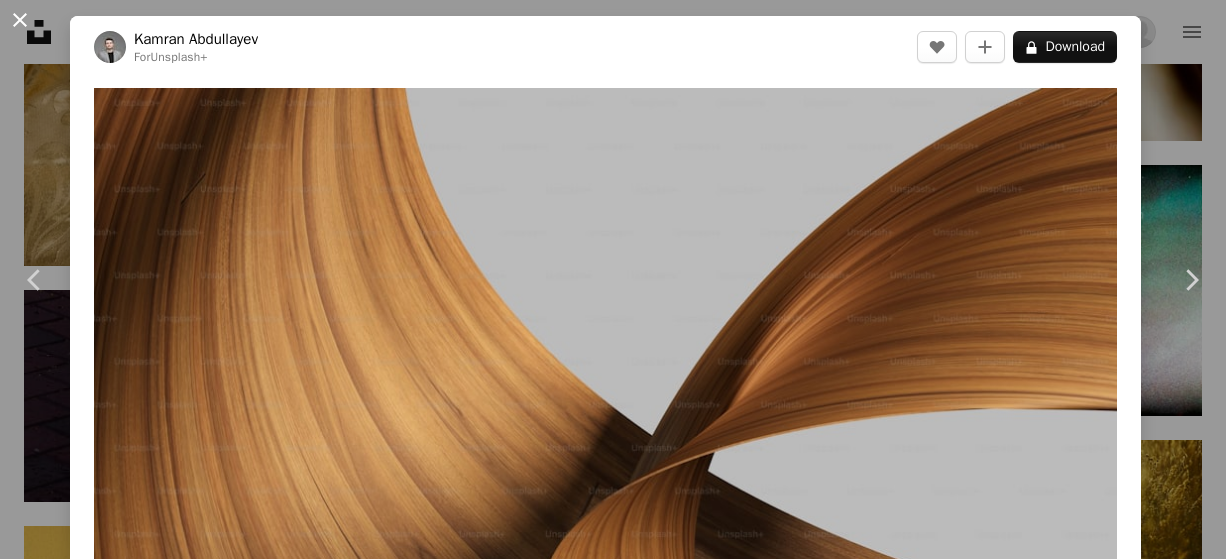 click on "An X shape" at bounding box center [20, 20] 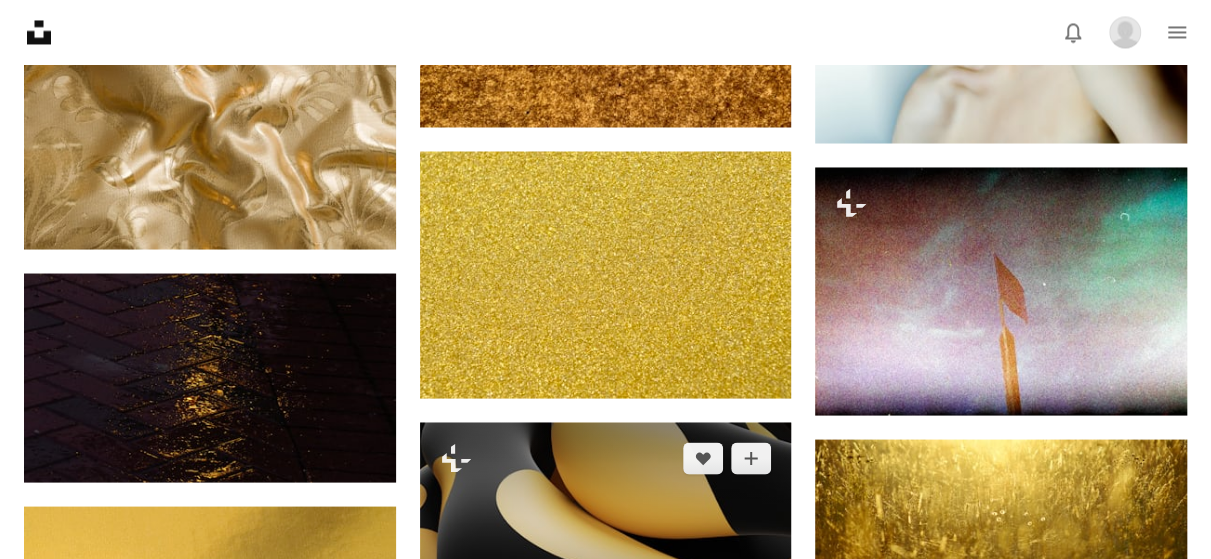click at bounding box center [606, 526] 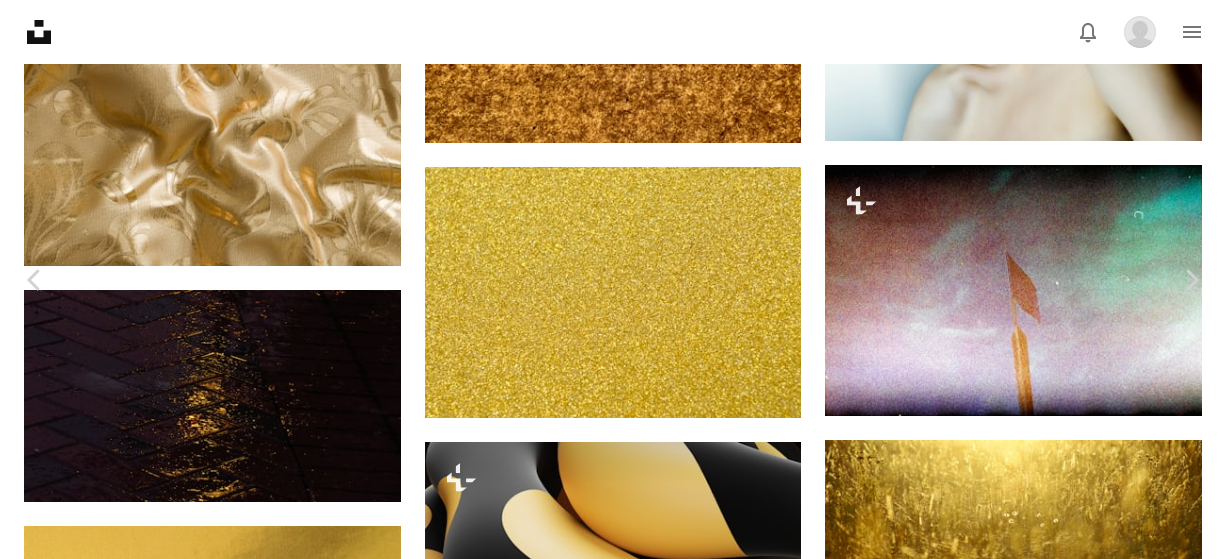 scroll, scrollTop: 2000, scrollLeft: 0, axis: vertical 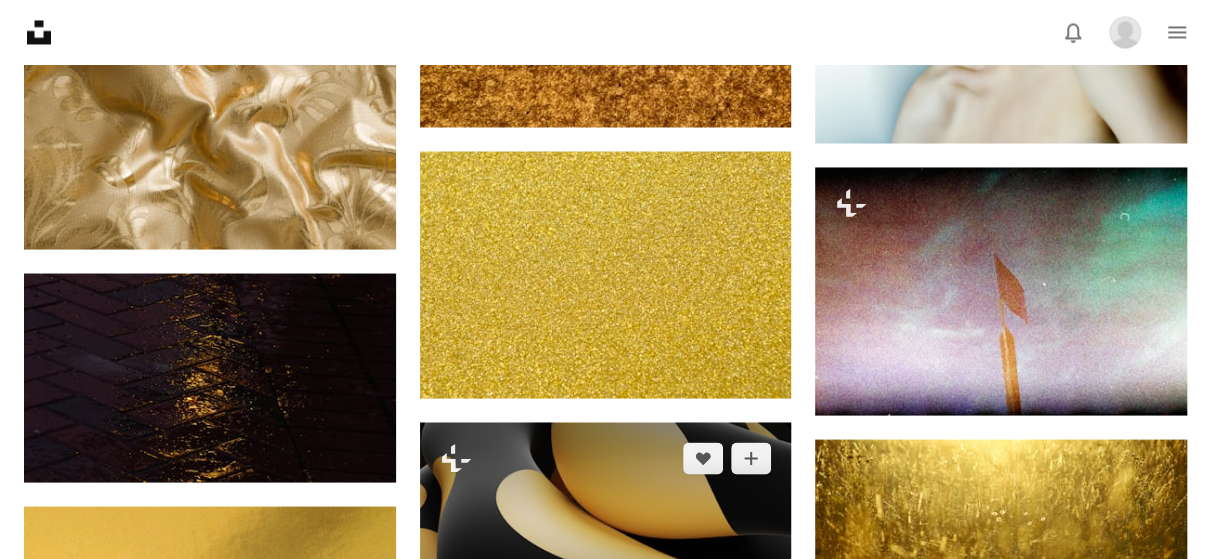 click at bounding box center (606, 526) 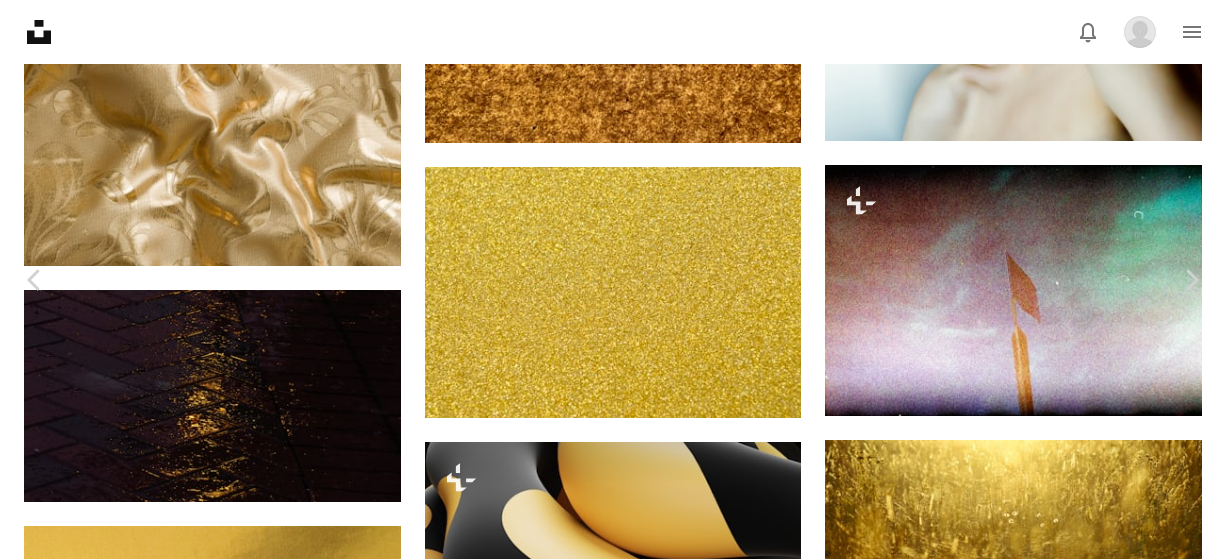 scroll, scrollTop: 2100, scrollLeft: 0, axis: vertical 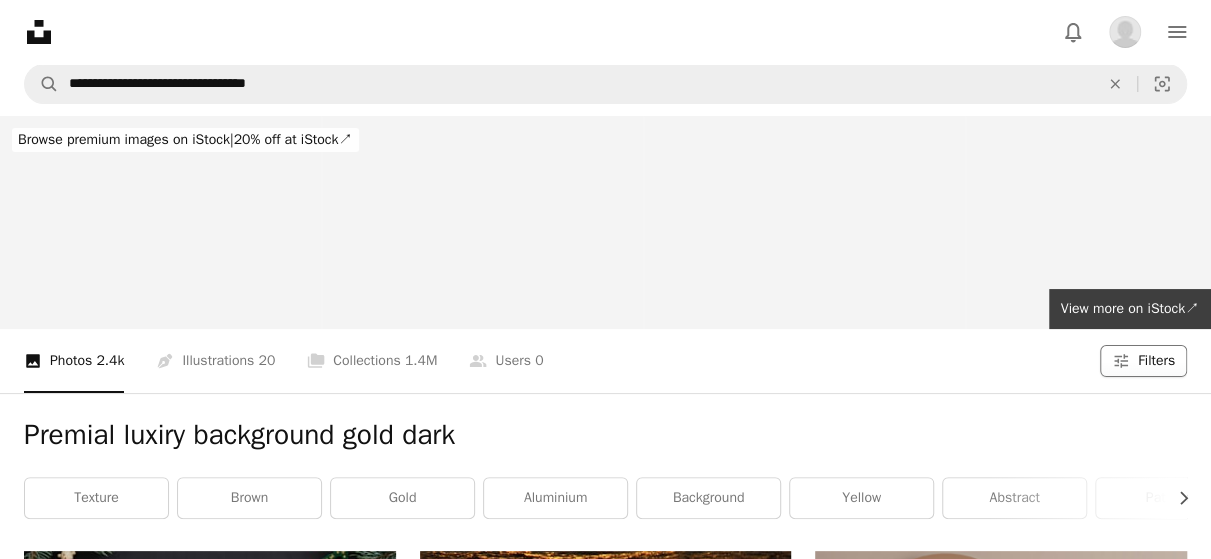 click on "Filters" at bounding box center [1156, 361] 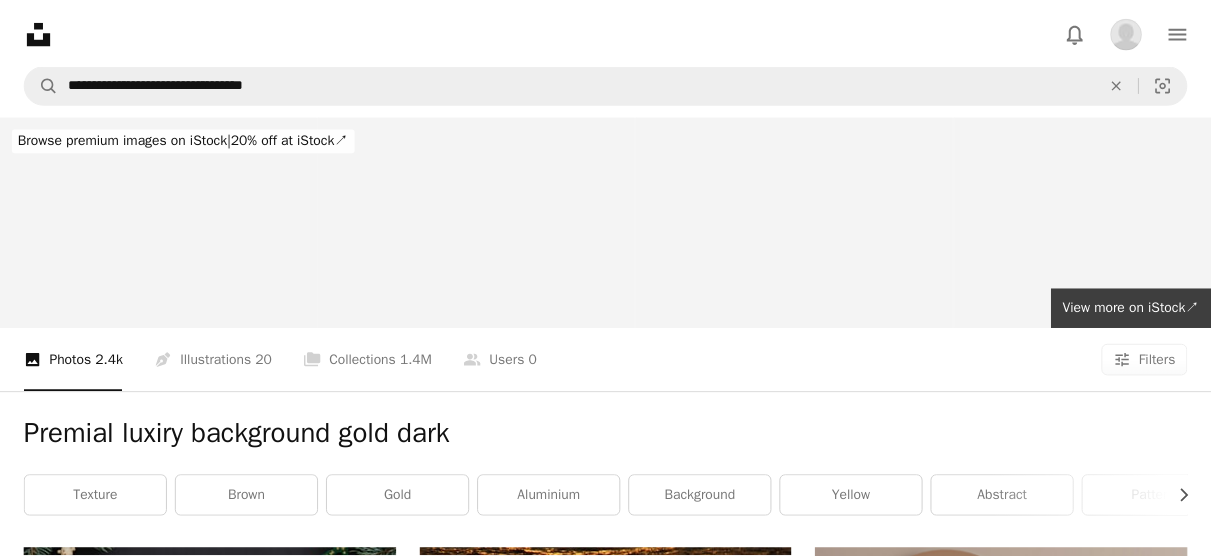 scroll, scrollTop: 231, scrollLeft: 0, axis: vertical 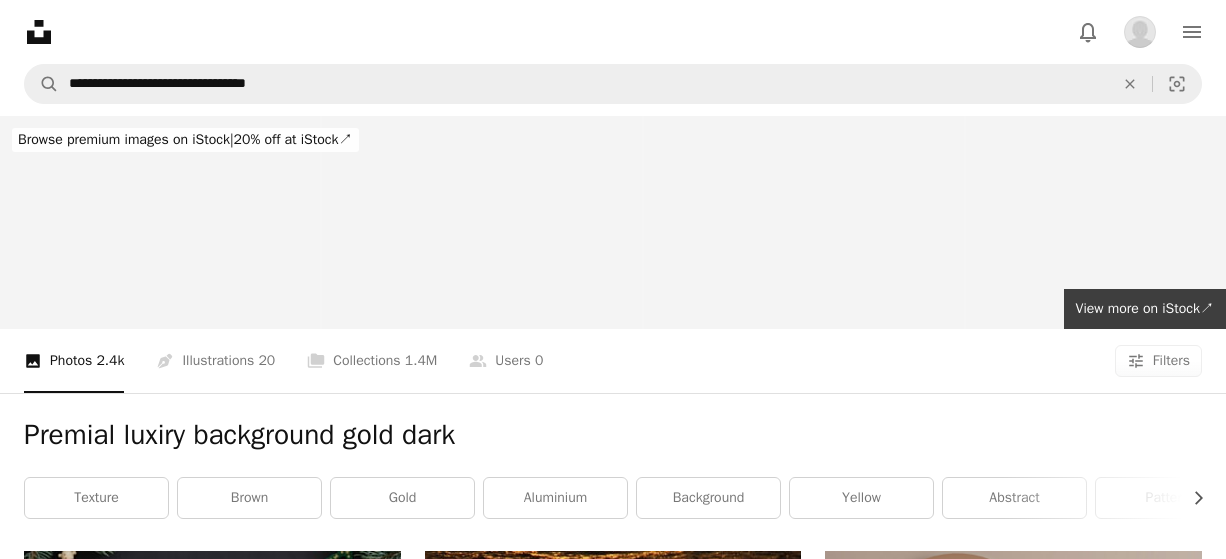 click on "Free" at bounding box center [613, 7631] 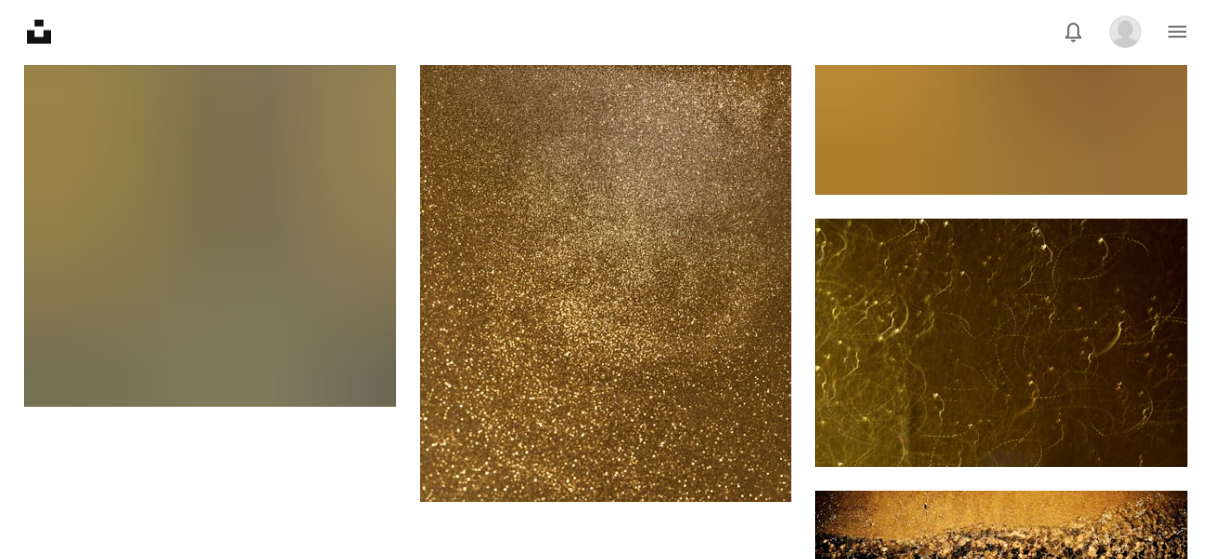 scroll, scrollTop: 2500, scrollLeft: 0, axis: vertical 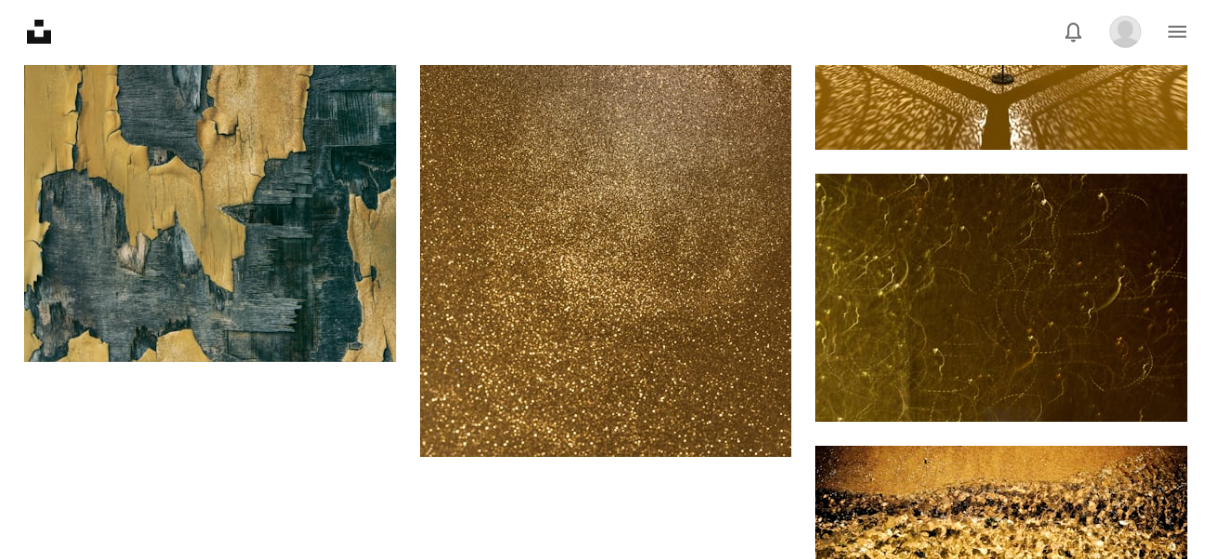 click on "Load more" at bounding box center [605, 774] 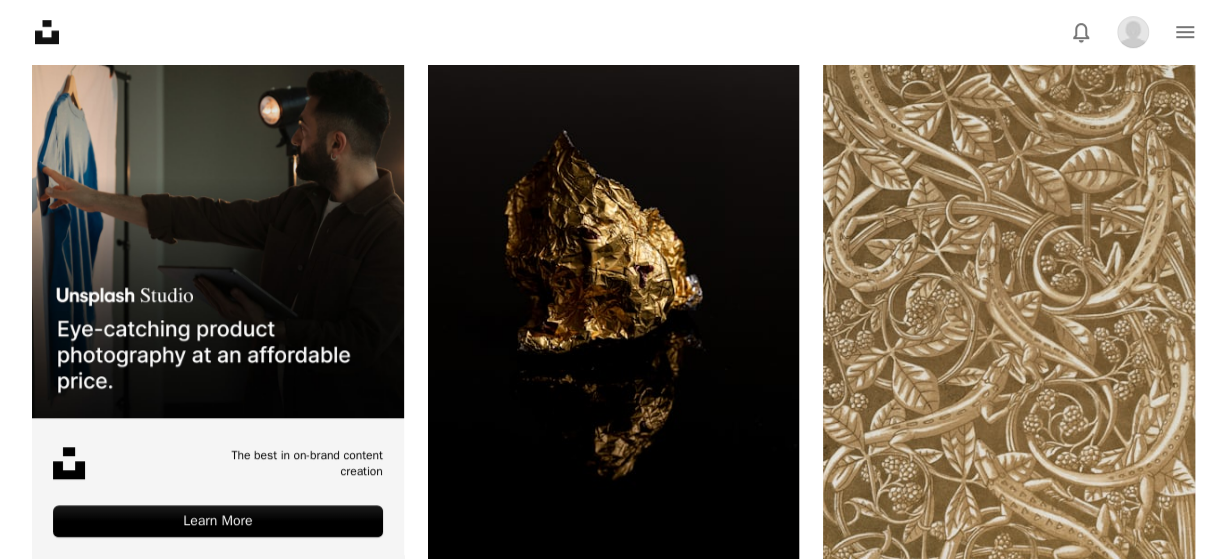 scroll, scrollTop: 4300, scrollLeft: 0, axis: vertical 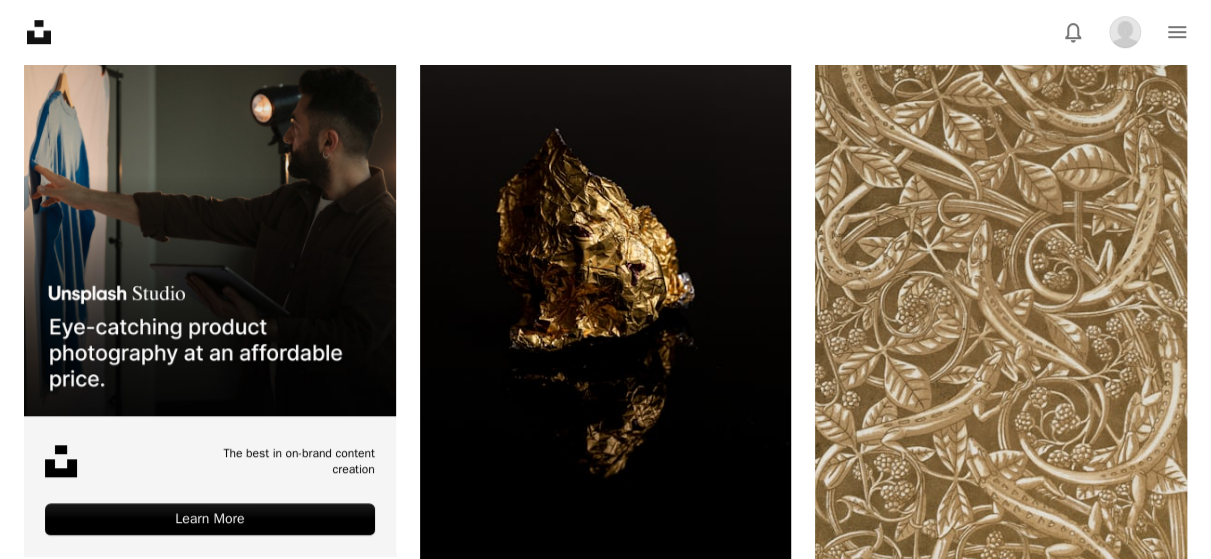 click at bounding box center (210, 828) 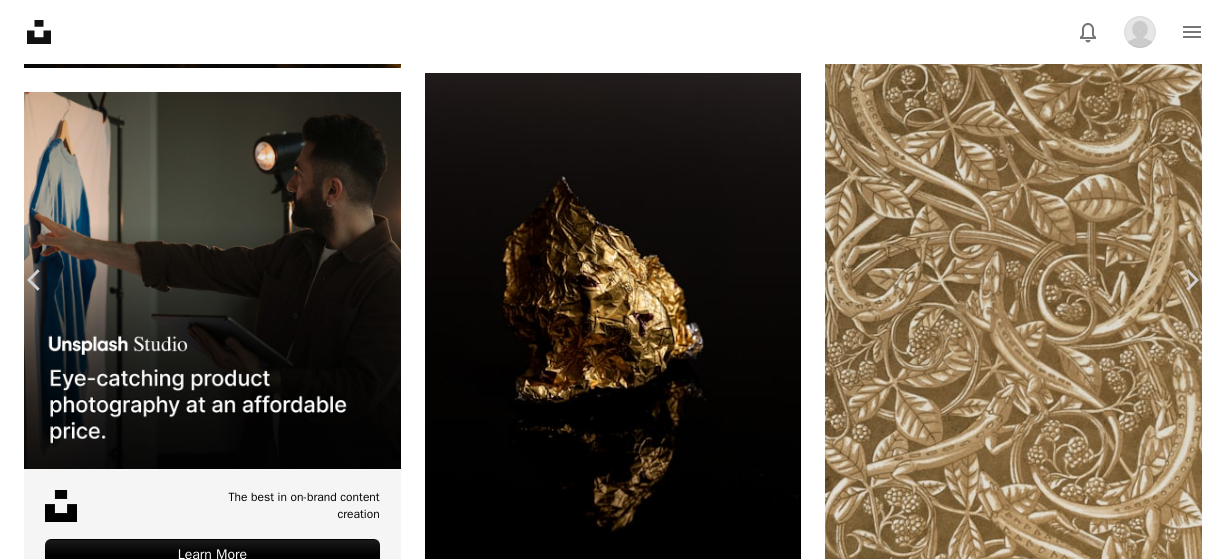 scroll, scrollTop: 2700, scrollLeft: 0, axis: vertical 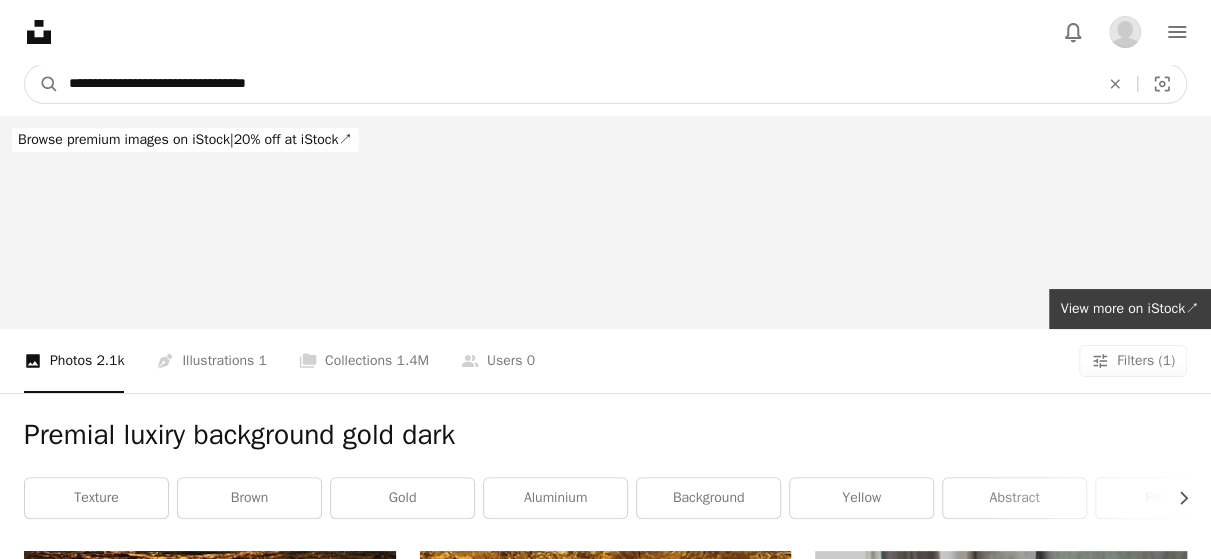 click on "**********" at bounding box center (576, 84) 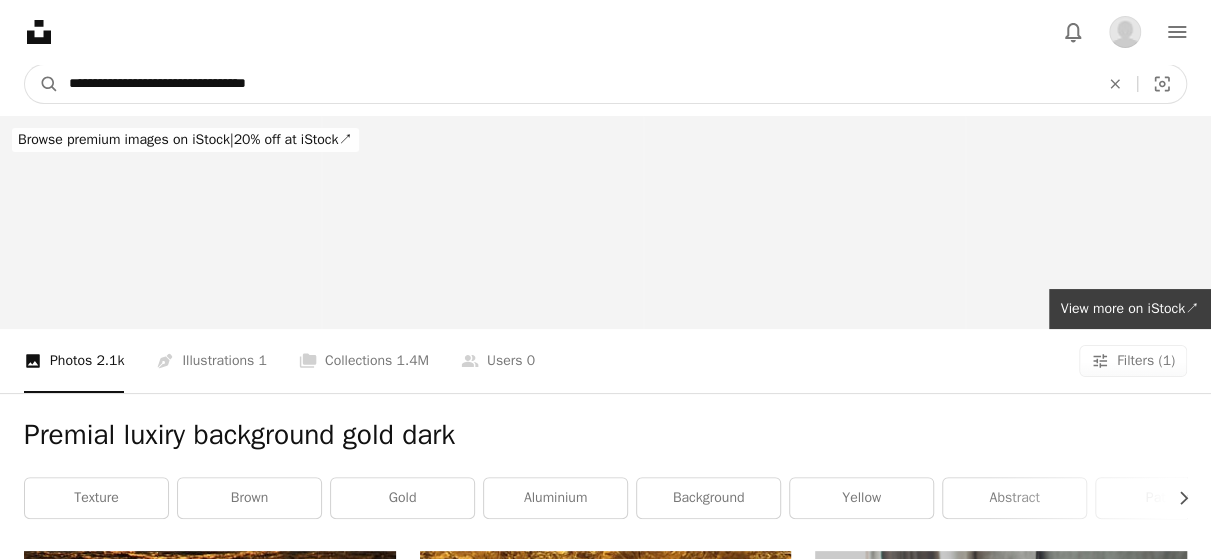 drag, startPoint x: 116, startPoint y: 83, endPoint x: -24, endPoint y: 57, distance: 142.39381 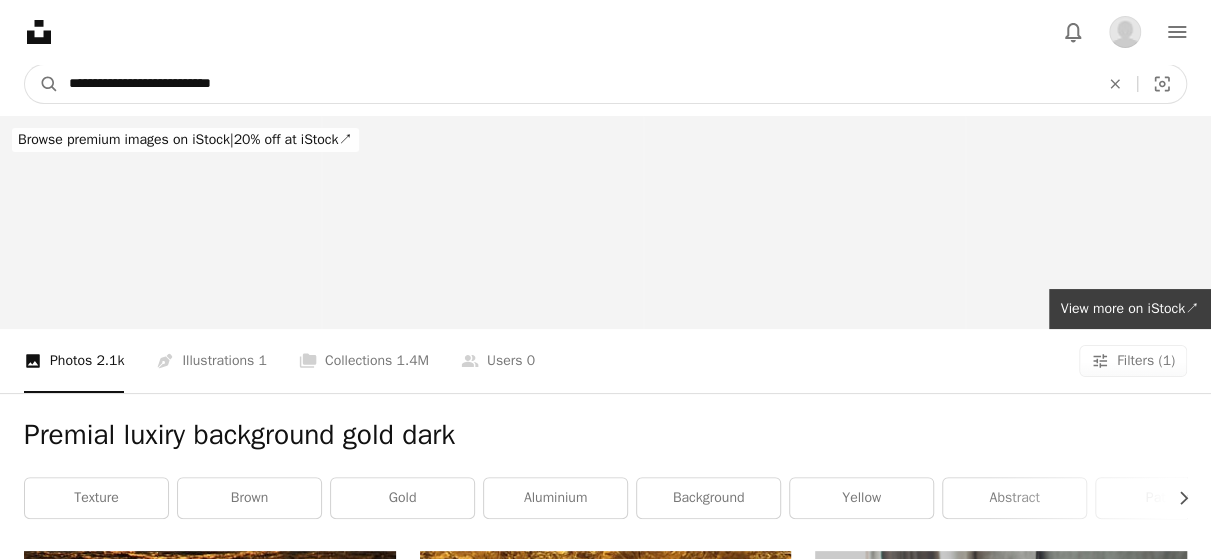 click on "**********" at bounding box center (576, 84) 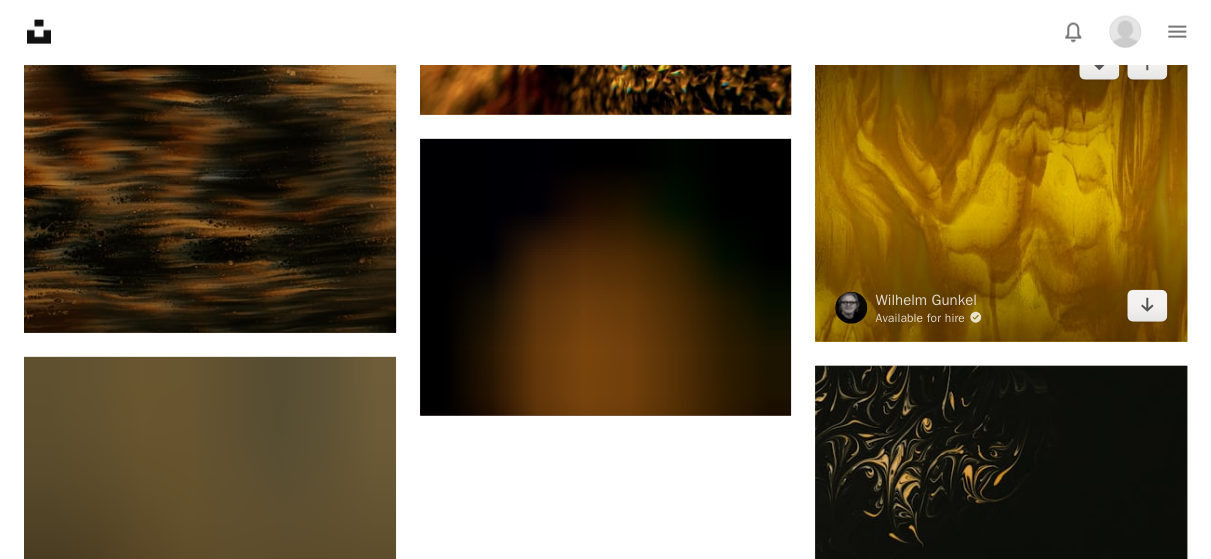 scroll, scrollTop: 2842, scrollLeft: 0, axis: vertical 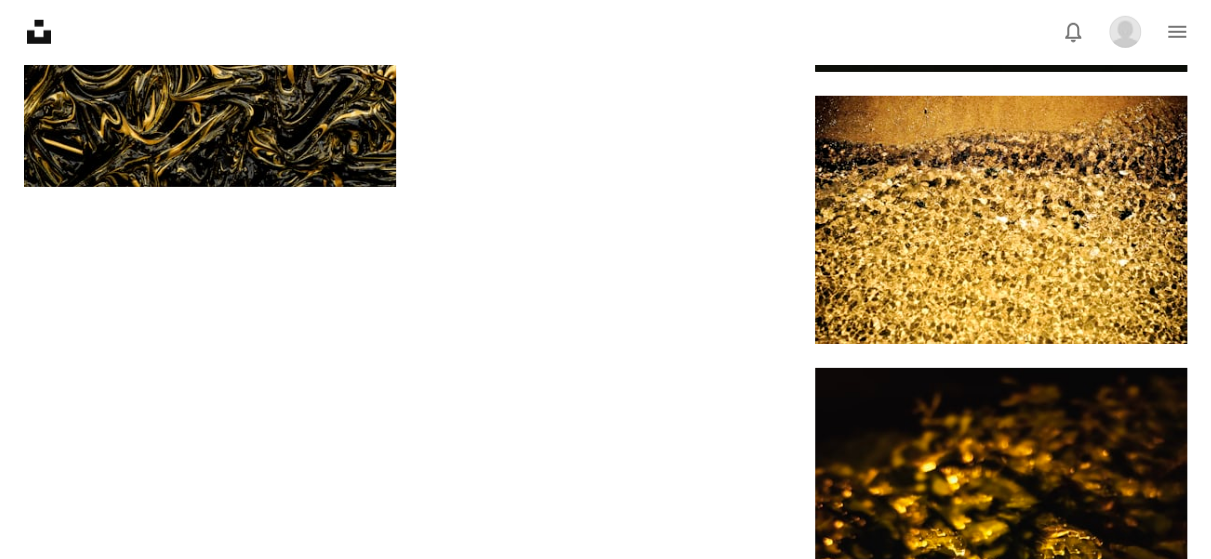 click on "Load more" at bounding box center [605, 943] 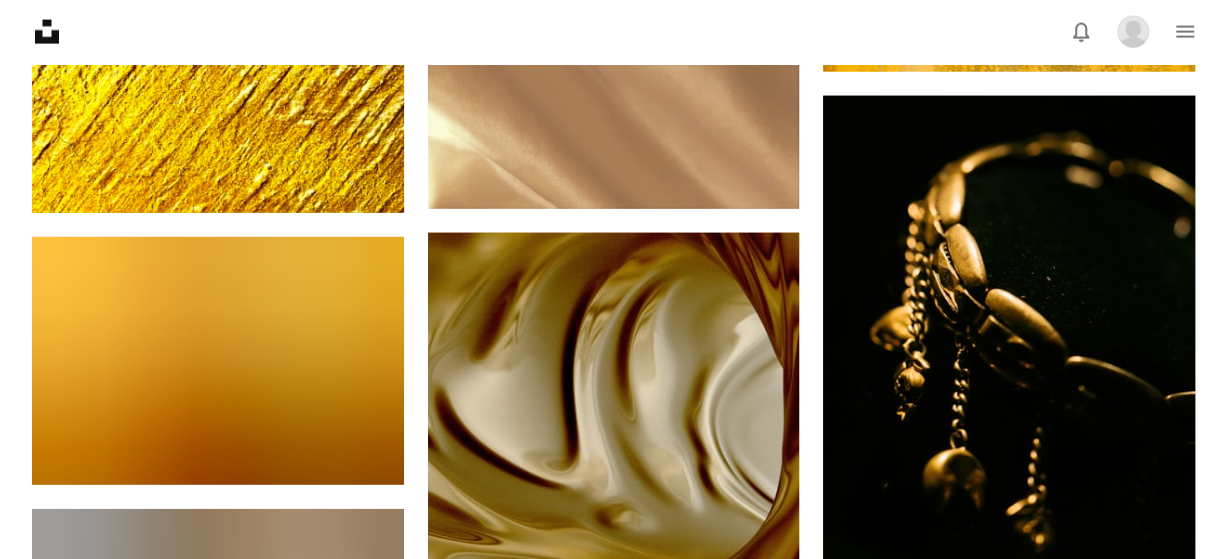 scroll, scrollTop: 5942, scrollLeft: 0, axis: vertical 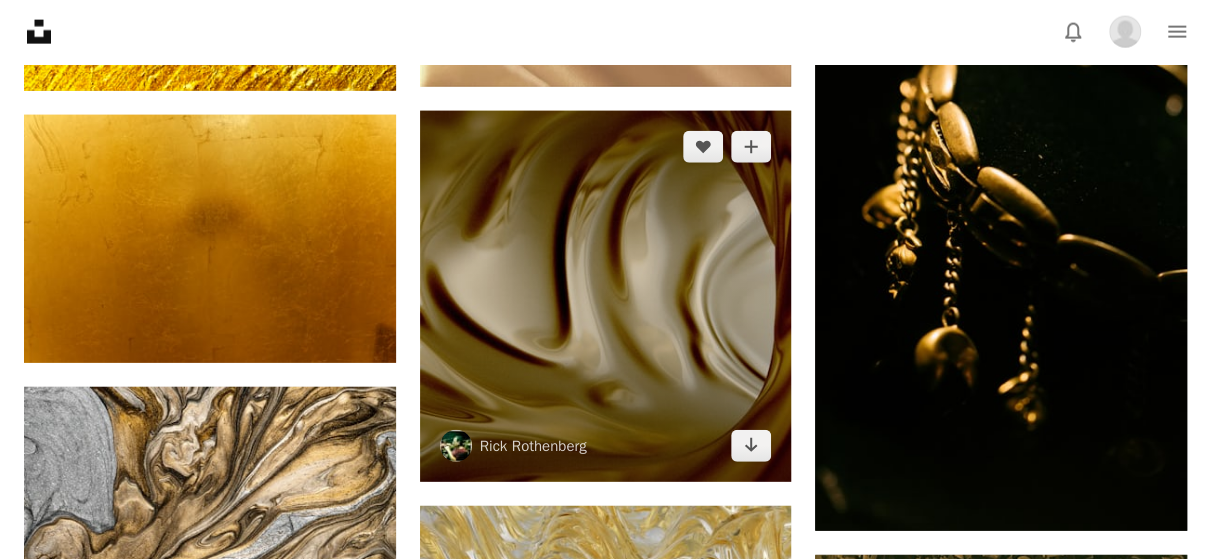 click at bounding box center [606, 297] 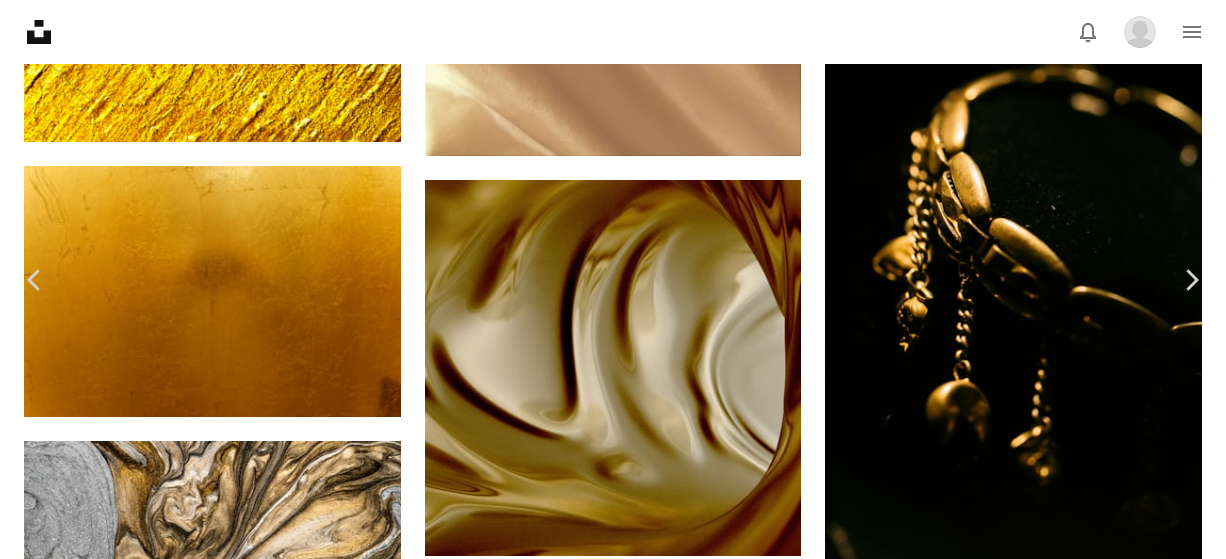 scroll, scrollTop: 3400, scrollLeft: 0, axis: vertical 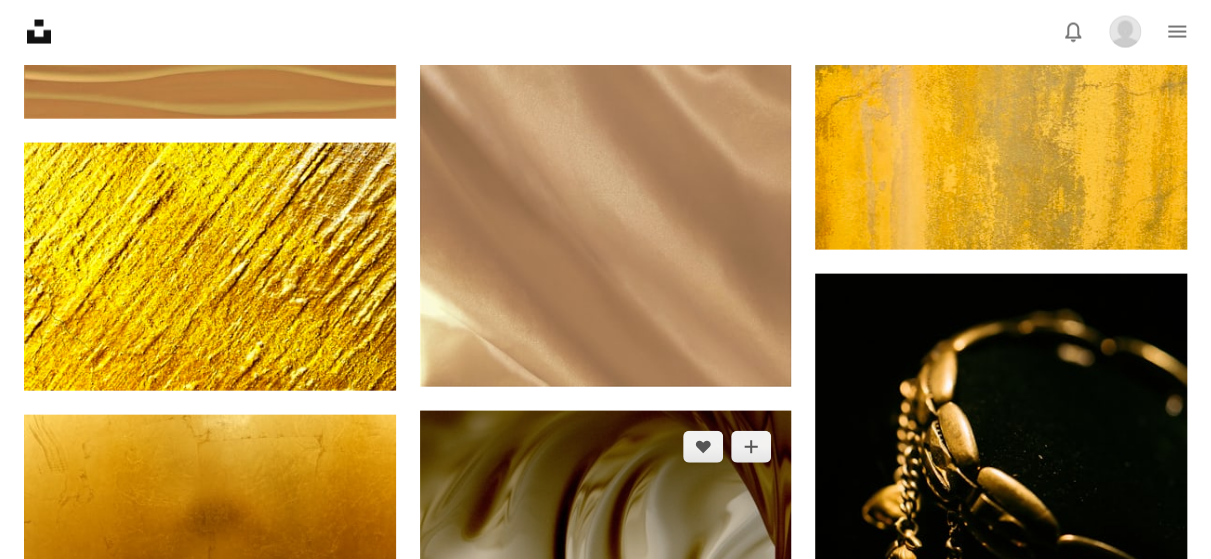 click at bounding box center (606, 597) 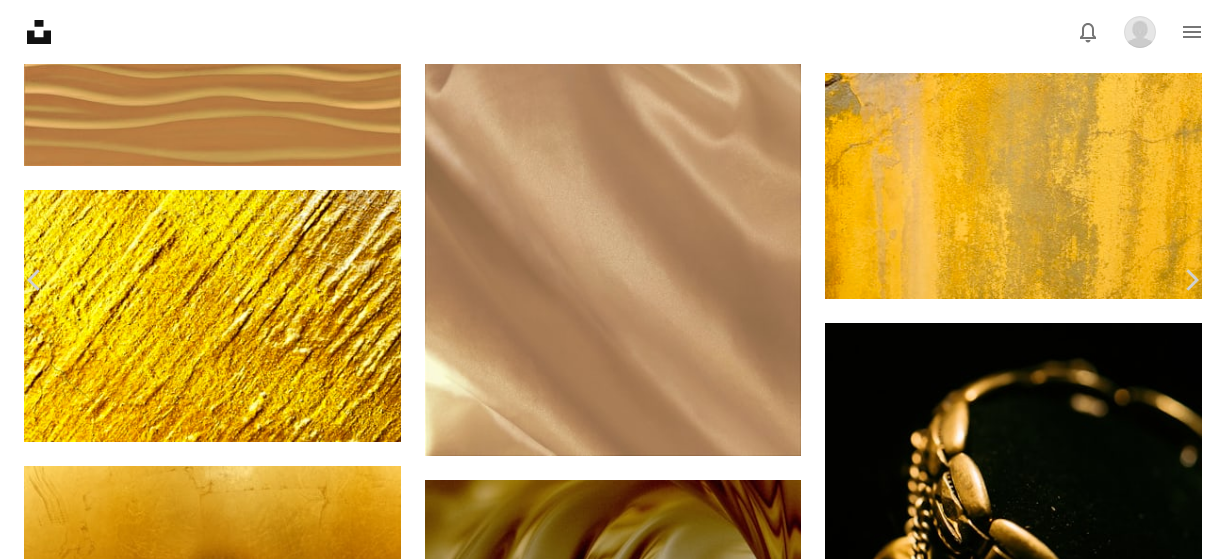 scroll, scrollTop: 3400, scrollLeft: 0, axis: vertical 